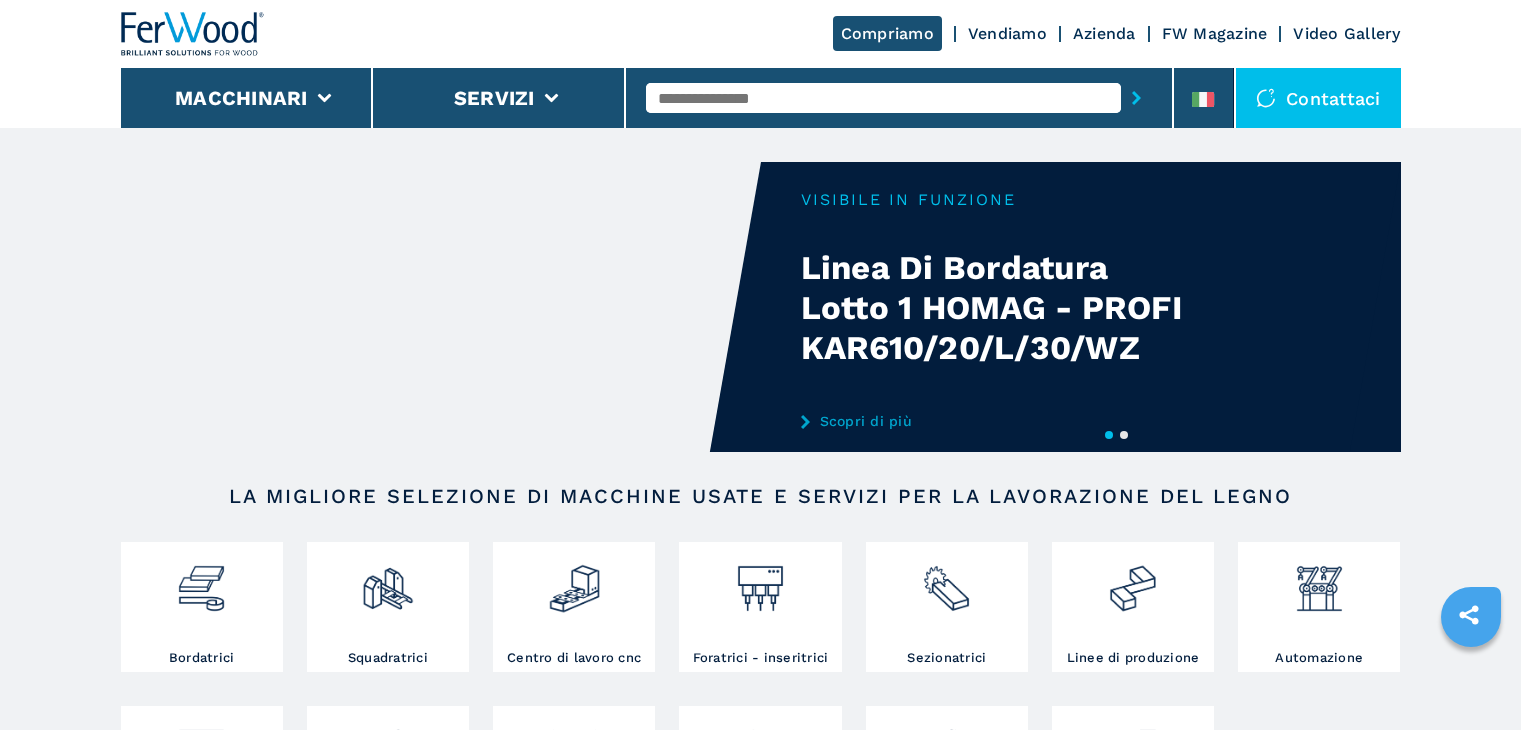click at bounding box center (1204, 98) 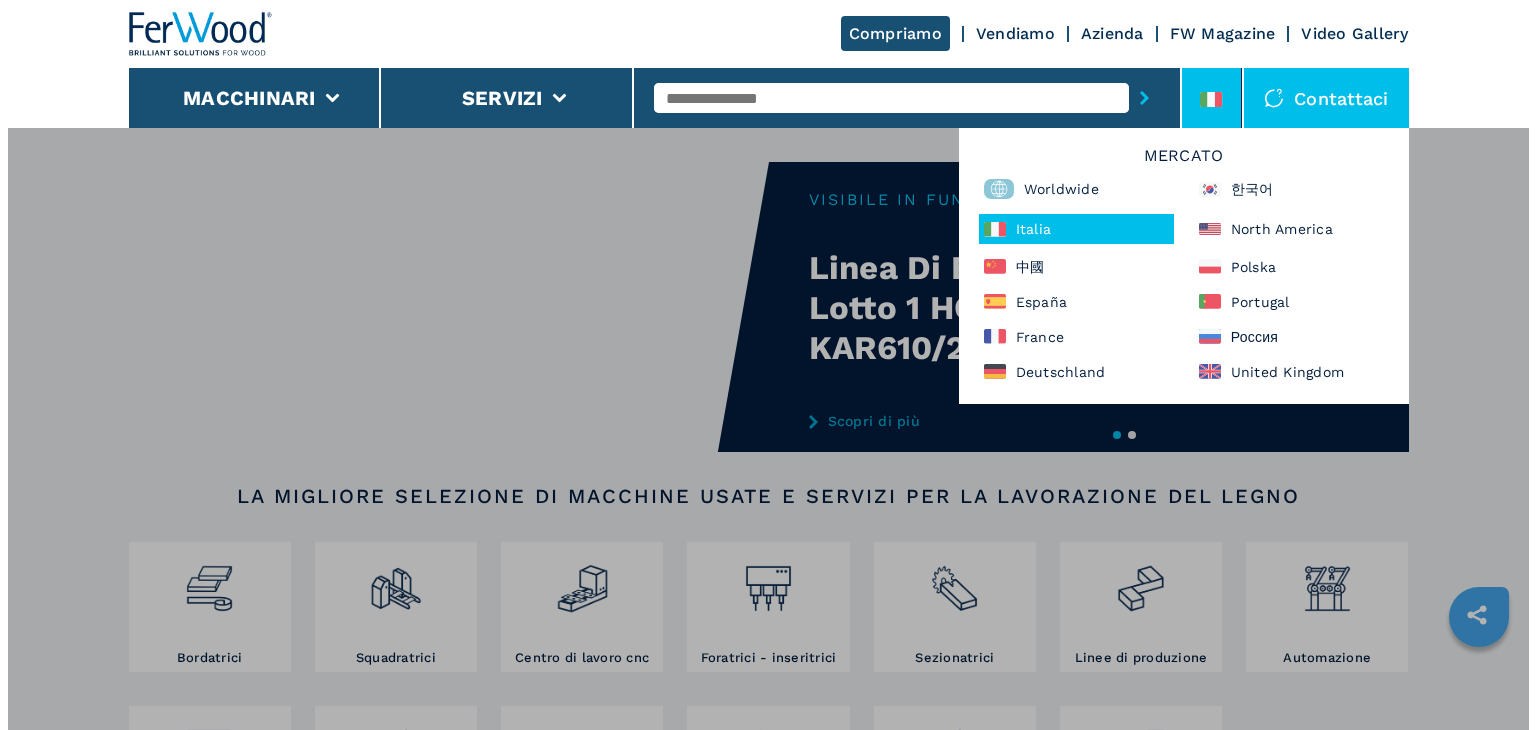 scroll, scrollTop: 0, scrollLeft: 0, axis: both 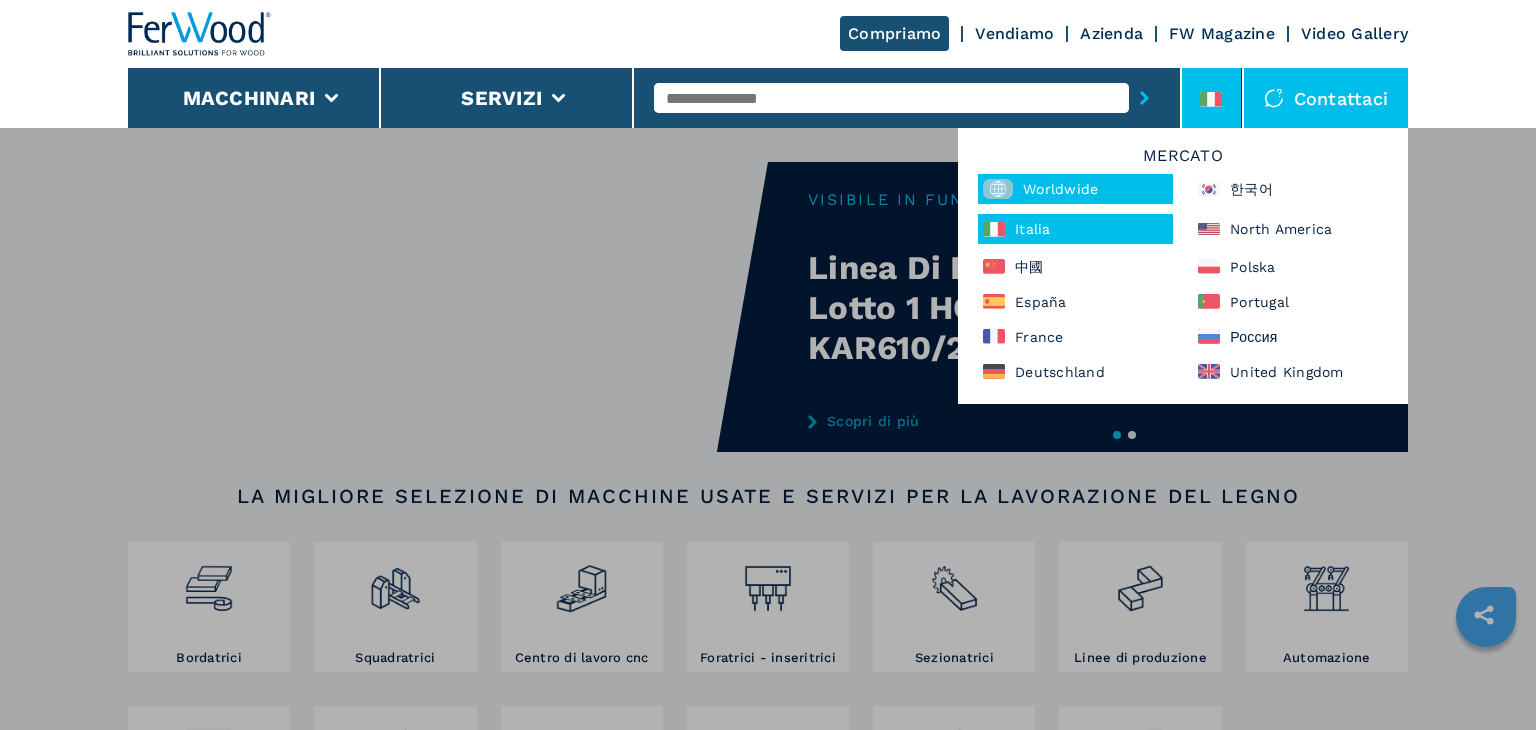 click on "Worldwide" at bounding box center (1075, 189) 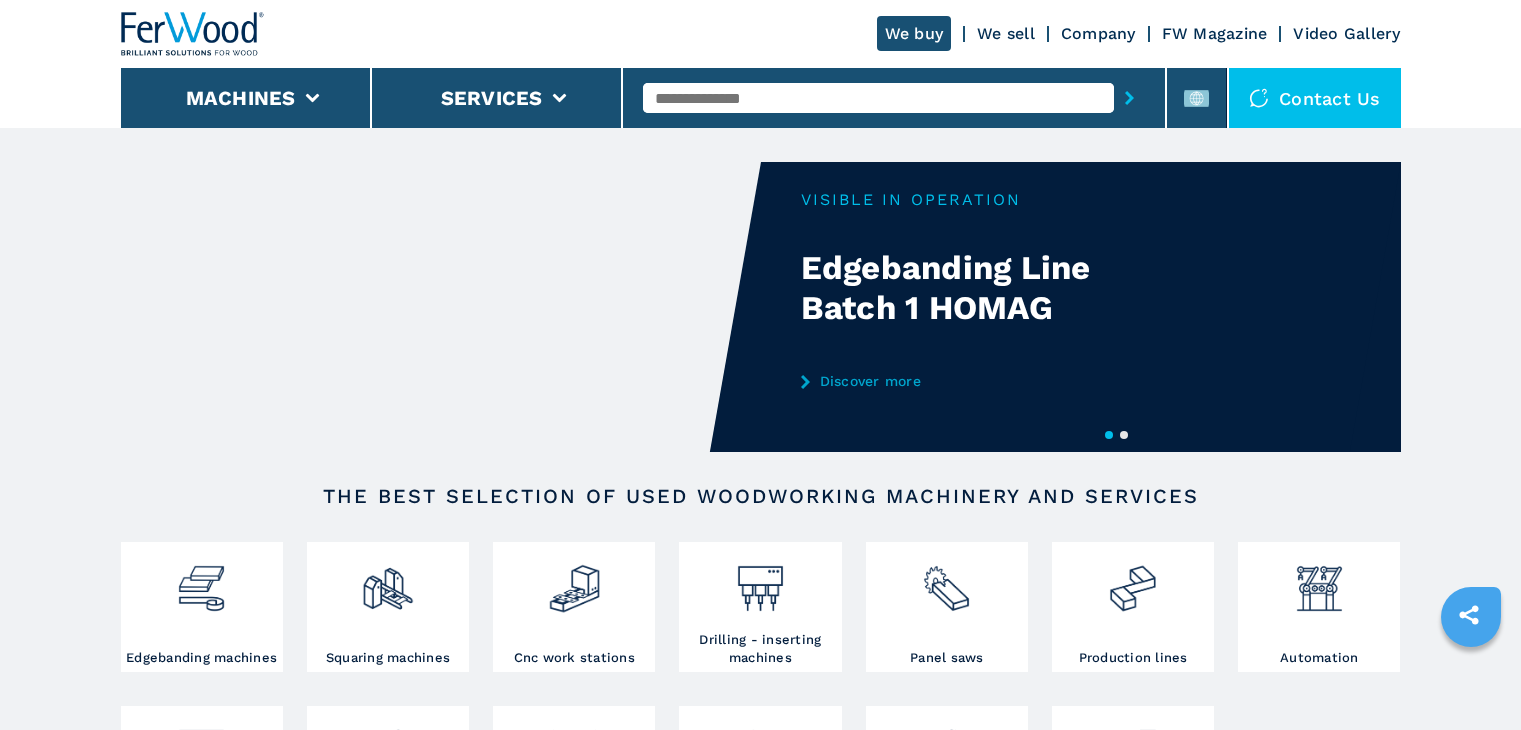 scroll, scrollTop: 0, scrollLeft: 0, axis: both 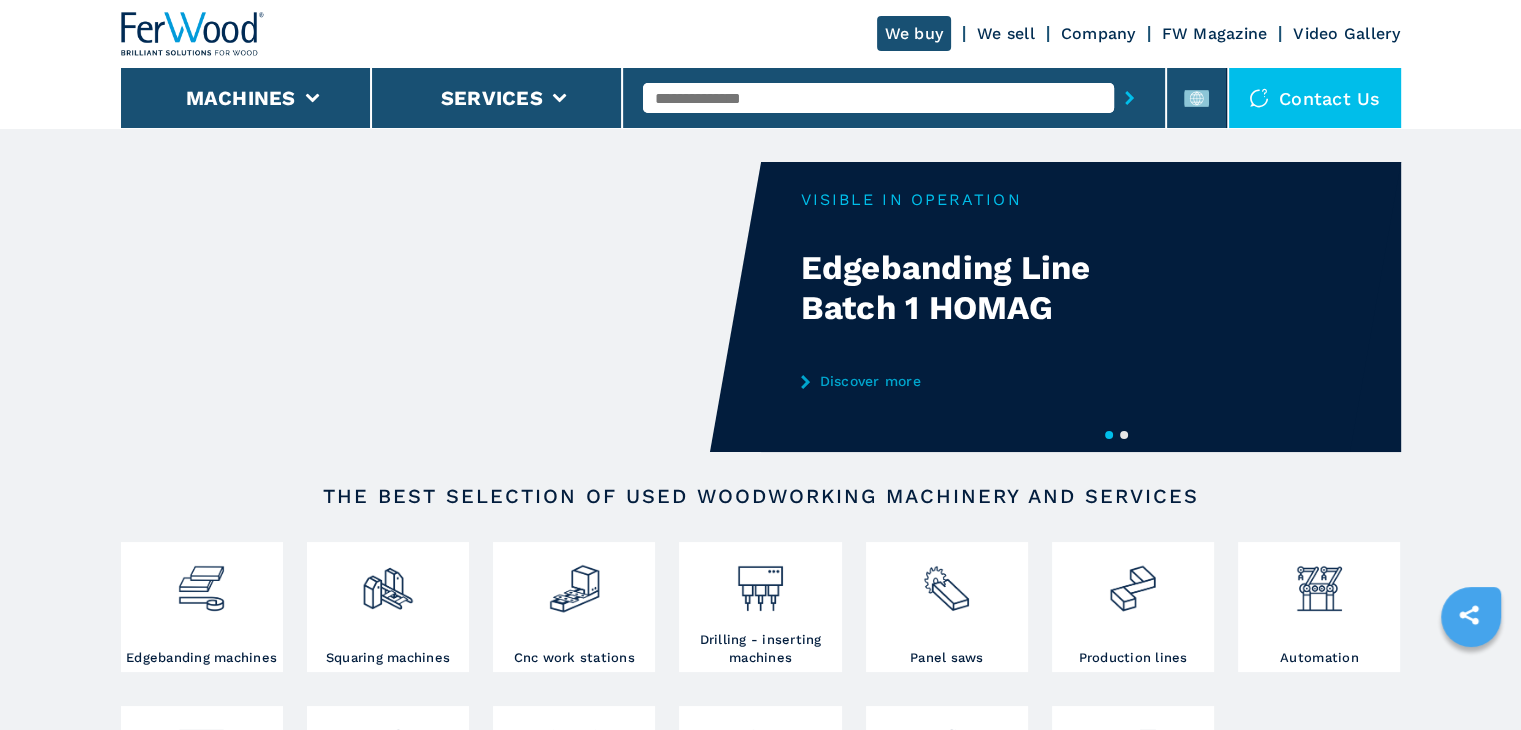click at bounding box center [878, 98] 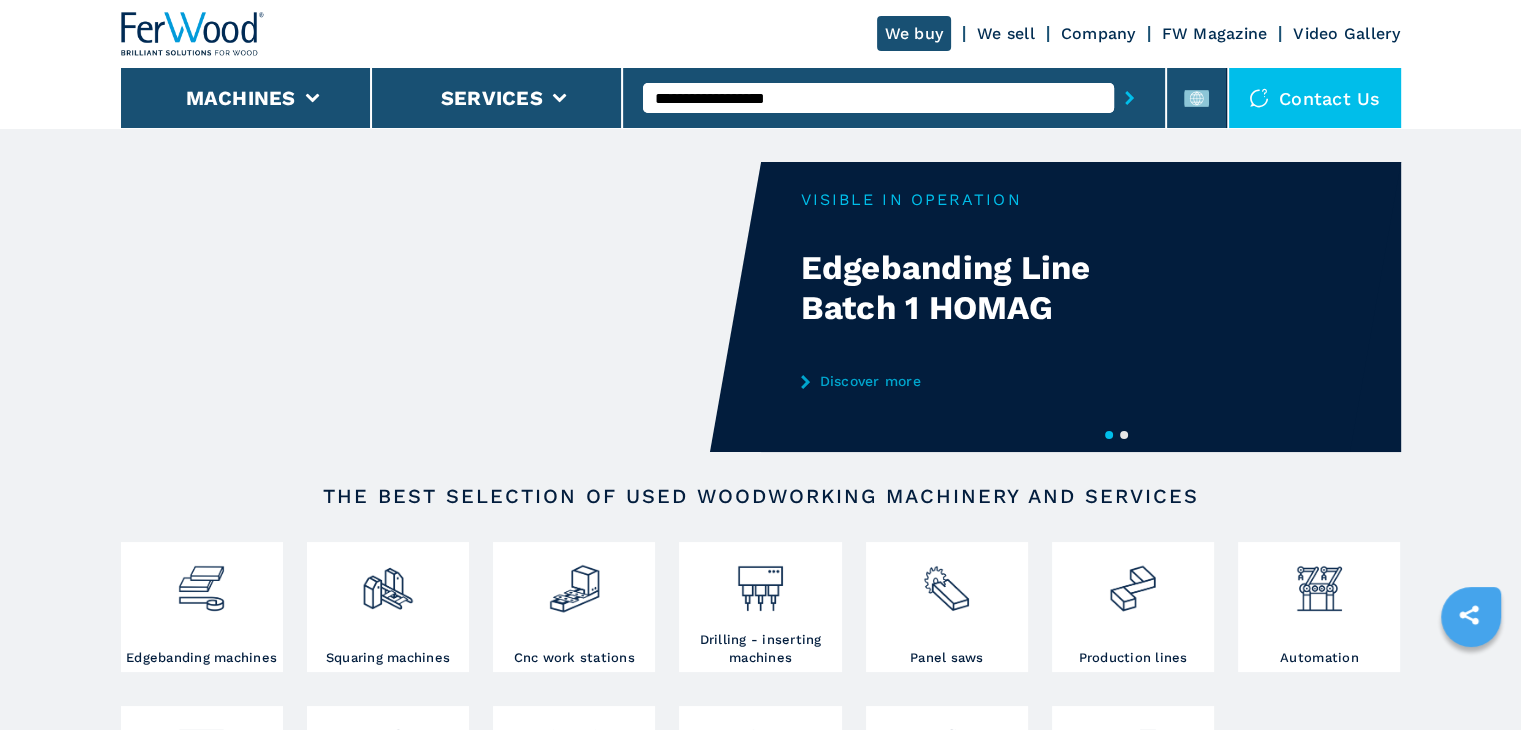 type on "**********" 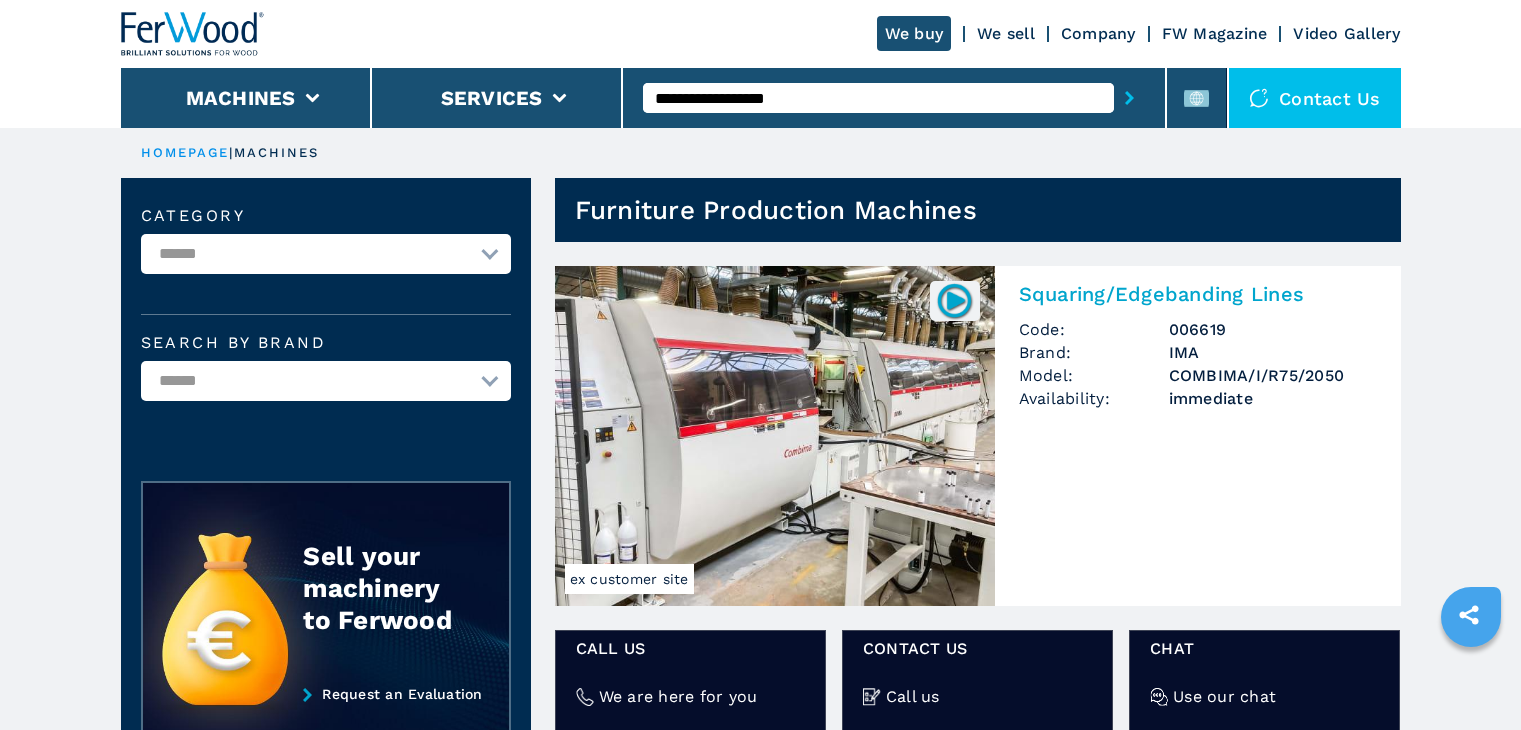 scroll, scrollTop: 0, scrollLeft: 0, axis: both 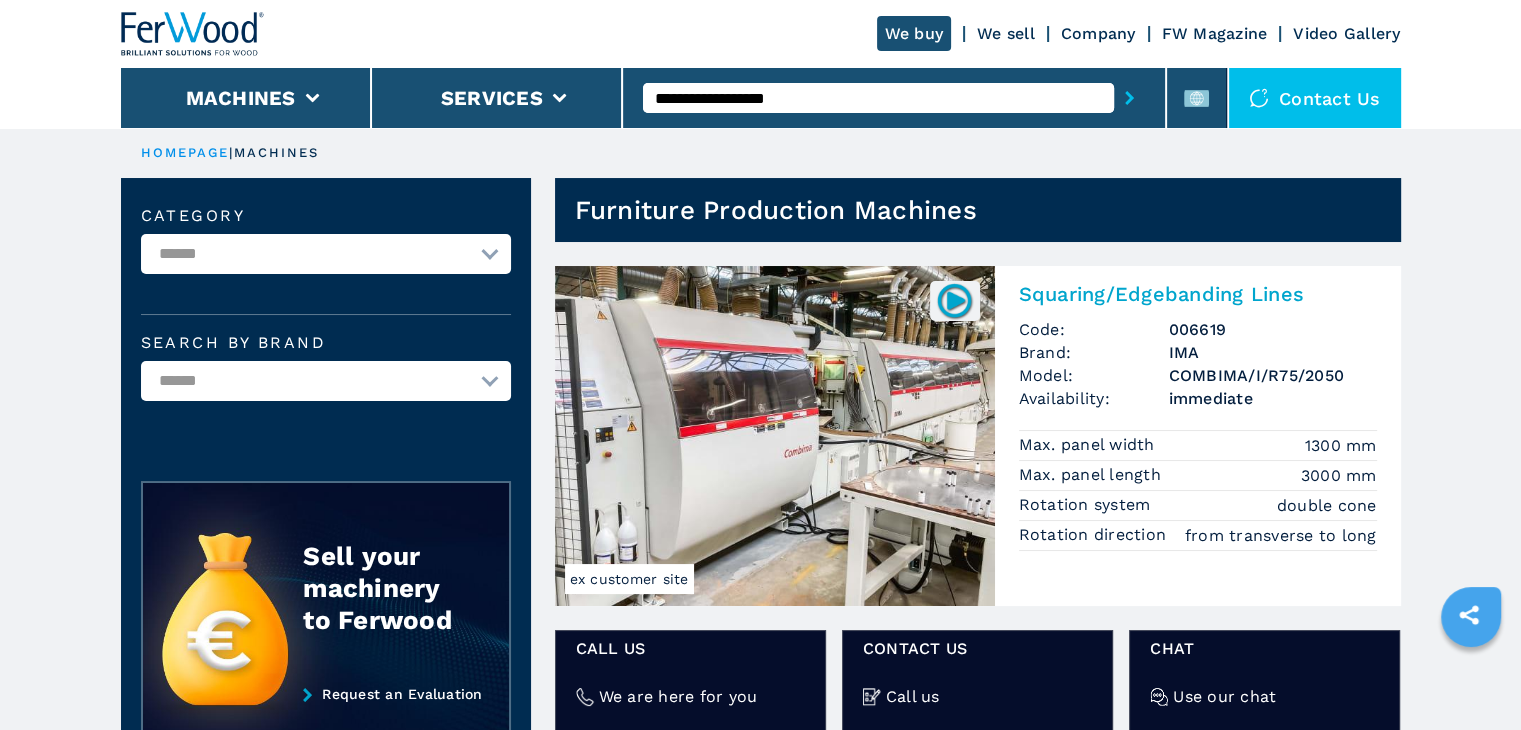 click on "Squaring/Edgebanding Lines" at bounding box center (1198, 294) 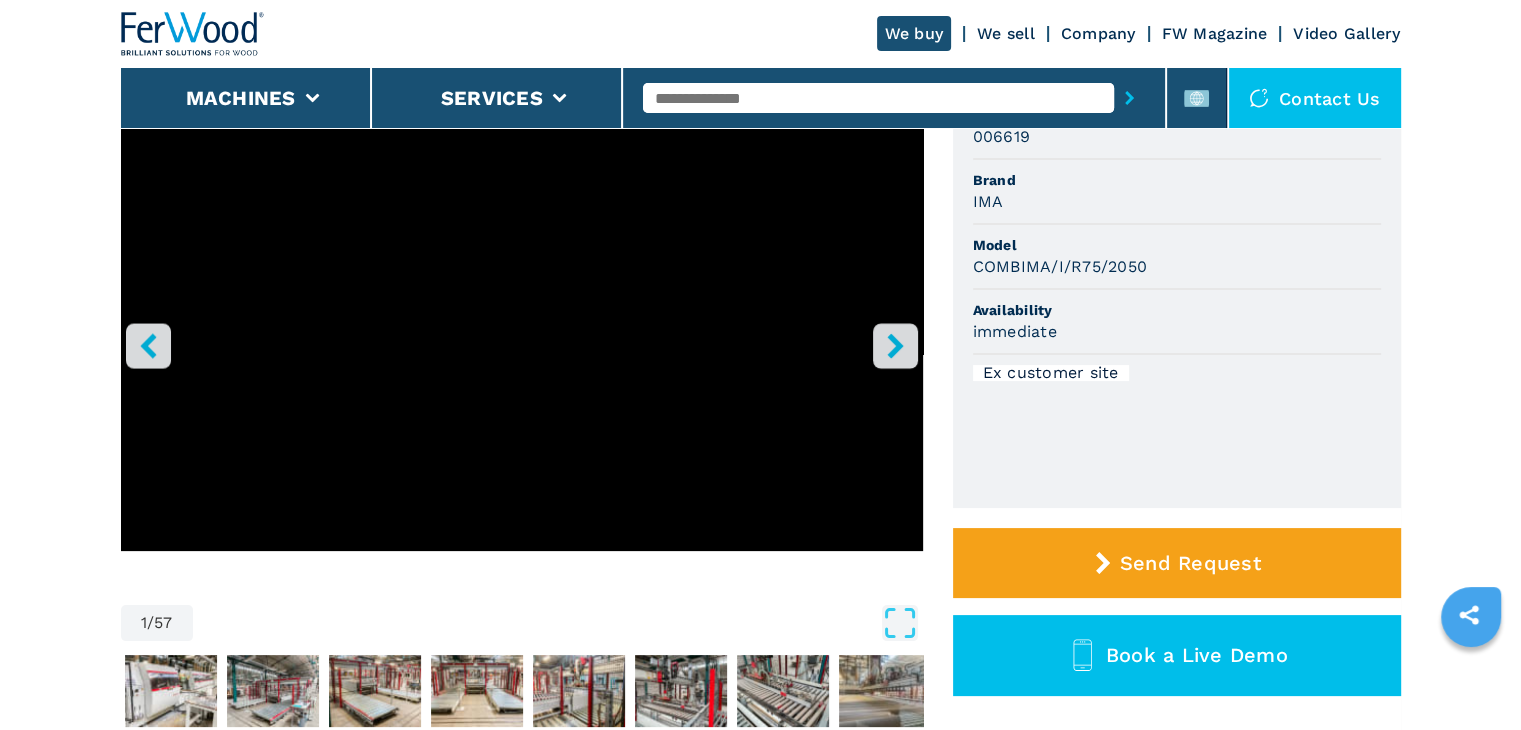 scroll, scrollTop: 300, scrollLeft: 0, axis: vertical 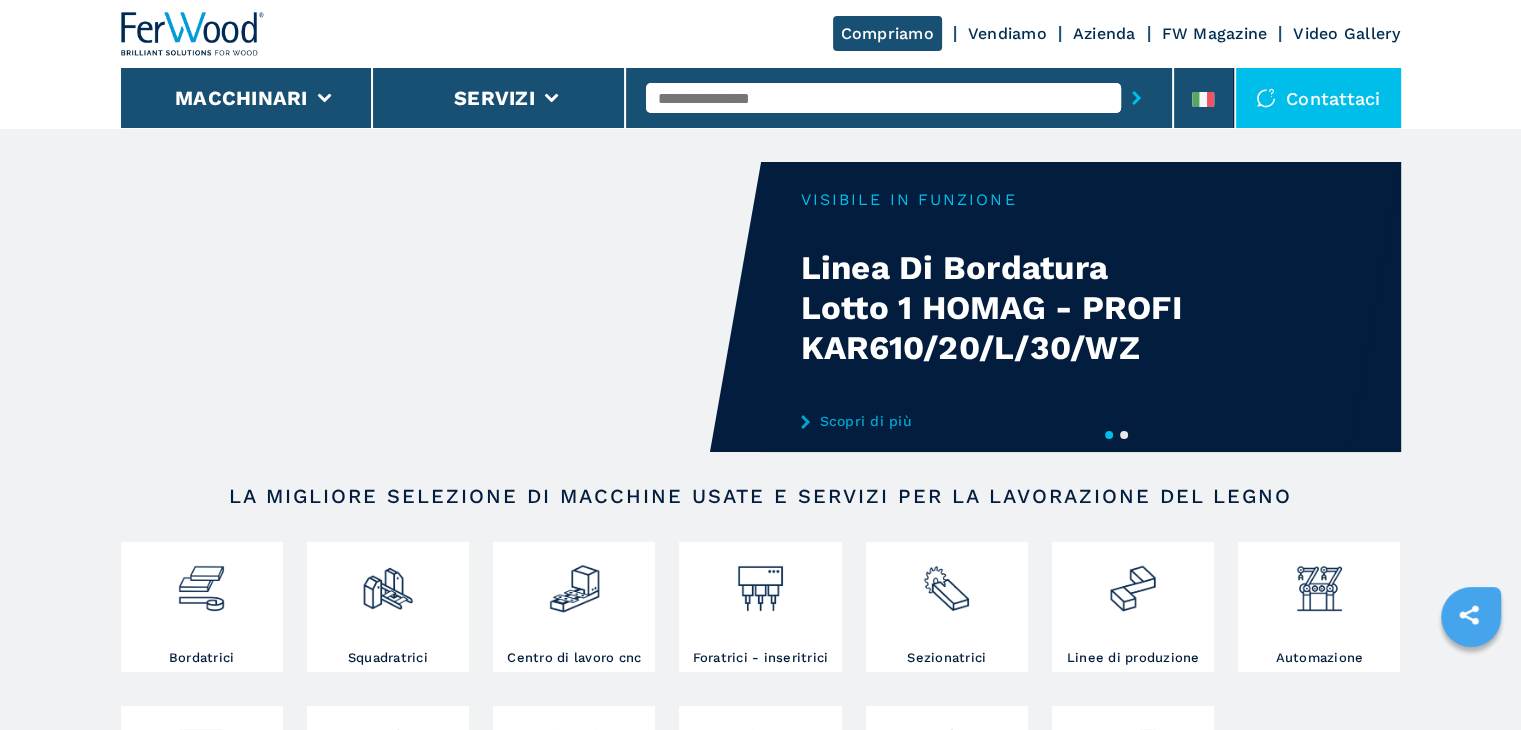 click at bounding box center [883, 98] 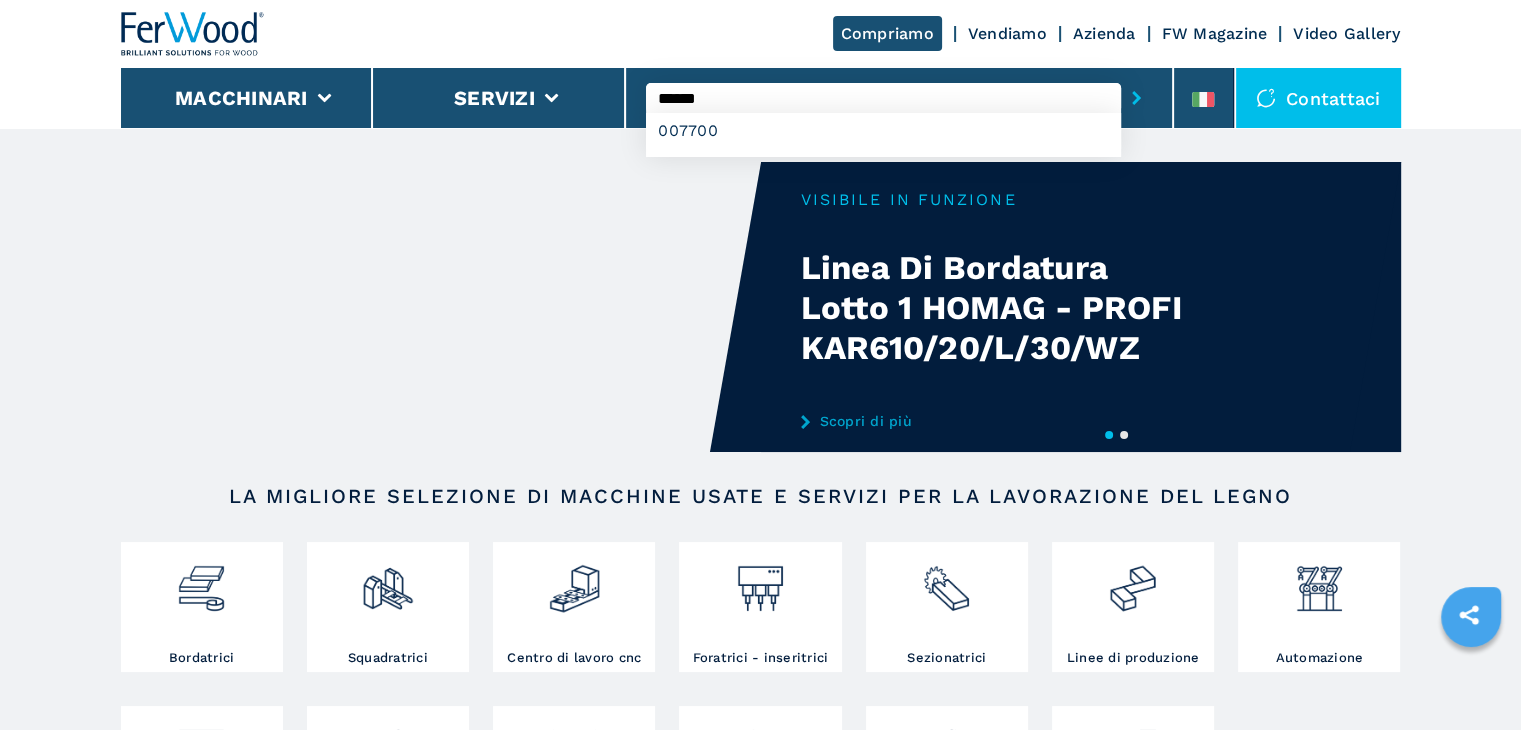 type on "******" 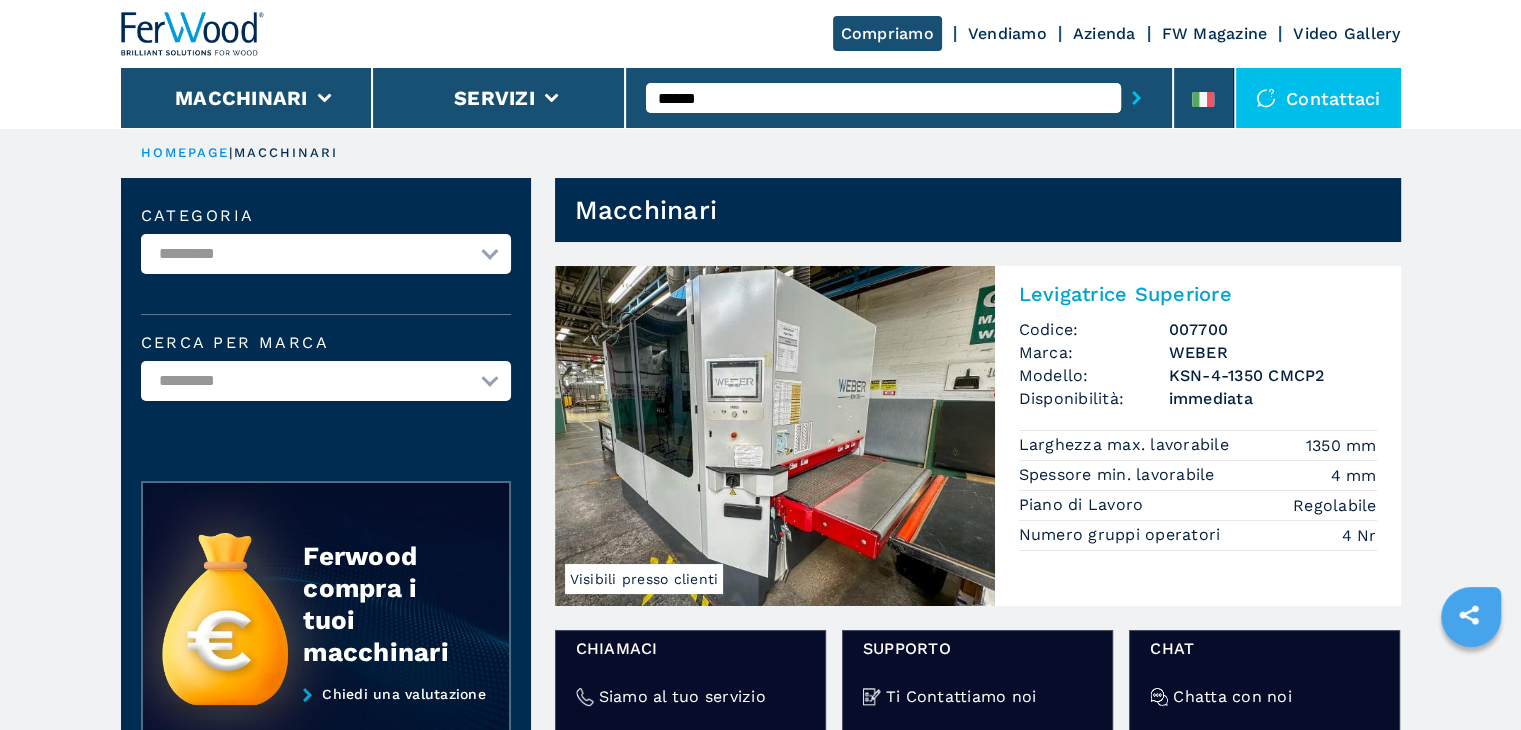 click on "007700" at bounding box center (1273, 329) 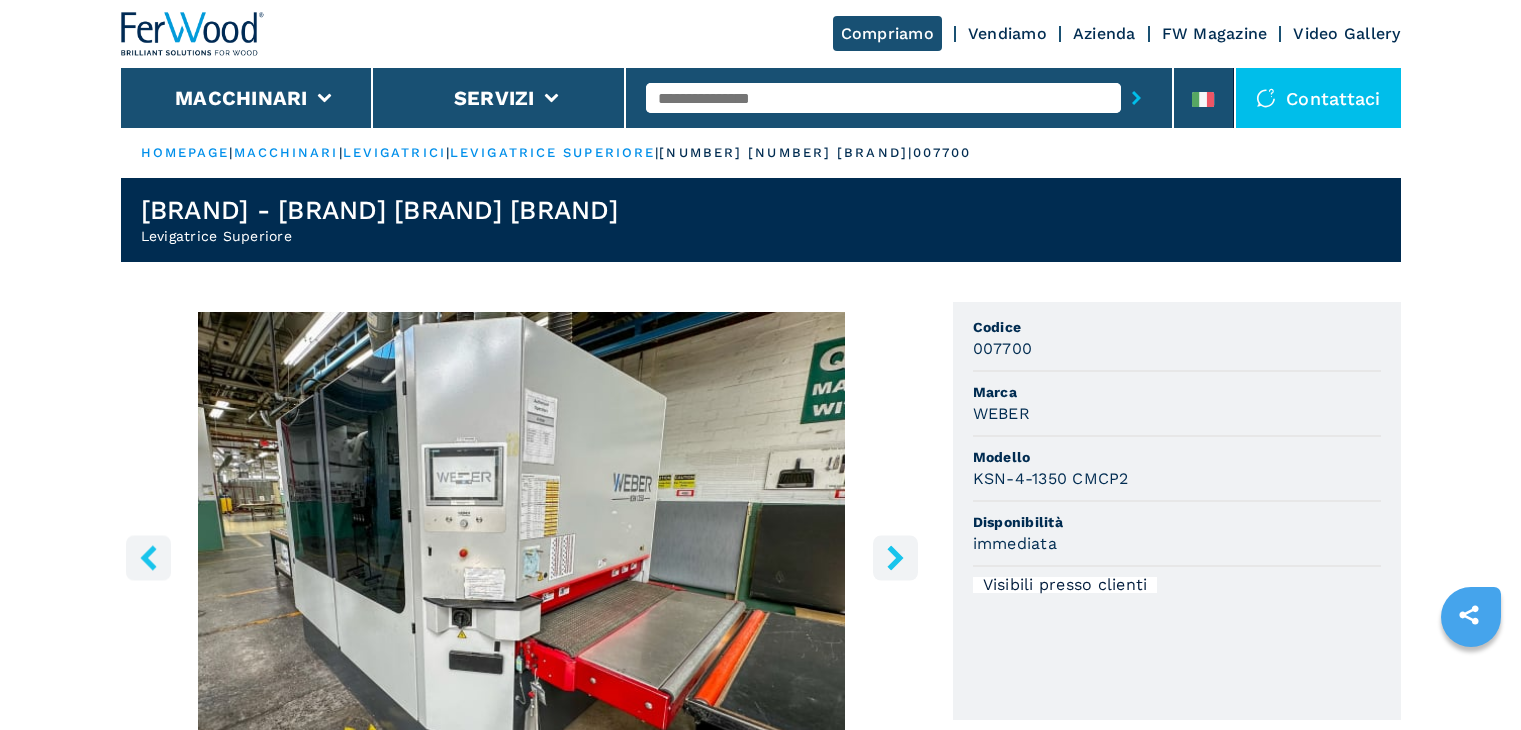 scroll, scrollTop: 0, scrollLeft: 0, axis: both 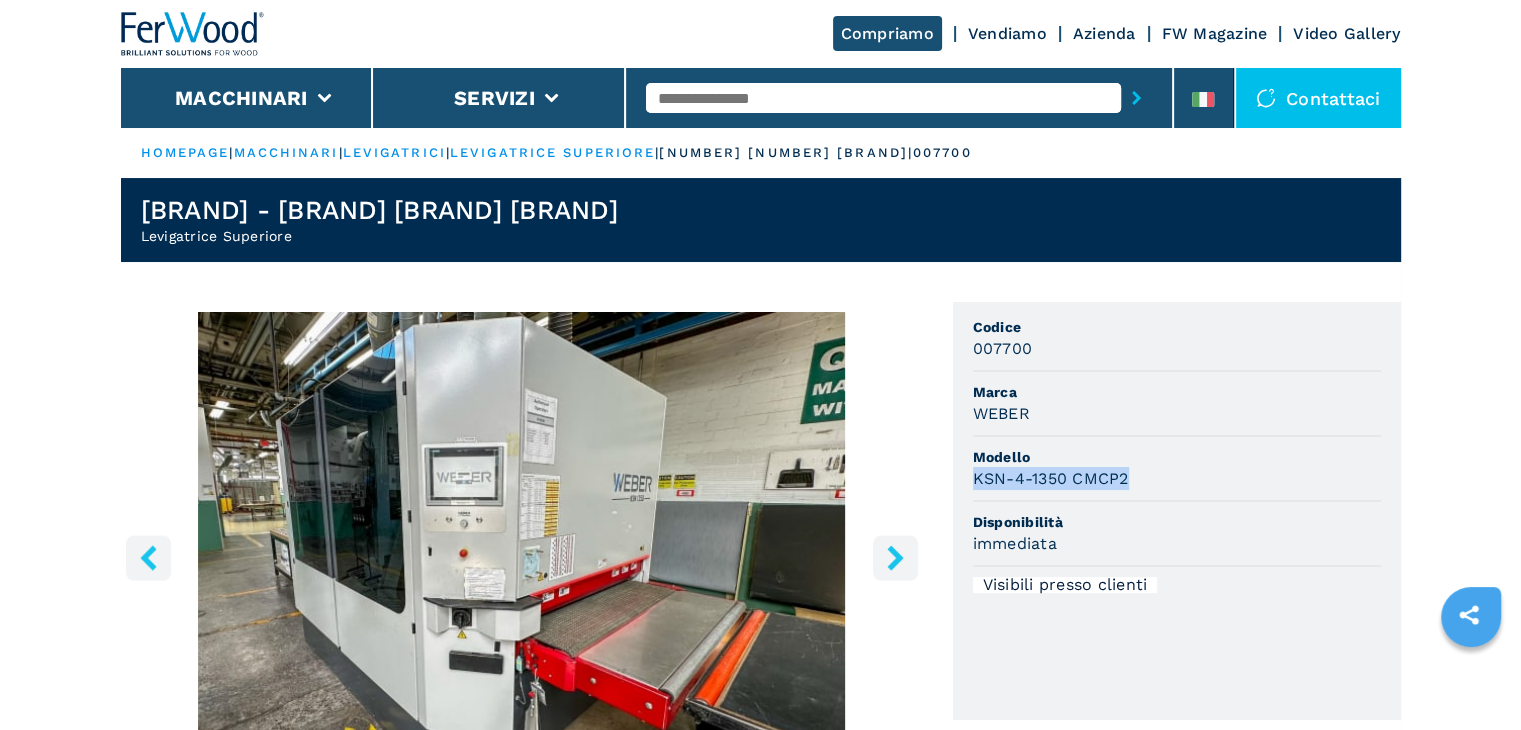 drag, startPoint x: 1189, startPoint y: 479, endPoint x: 969, endPoint y: 480, distance: 220.00227 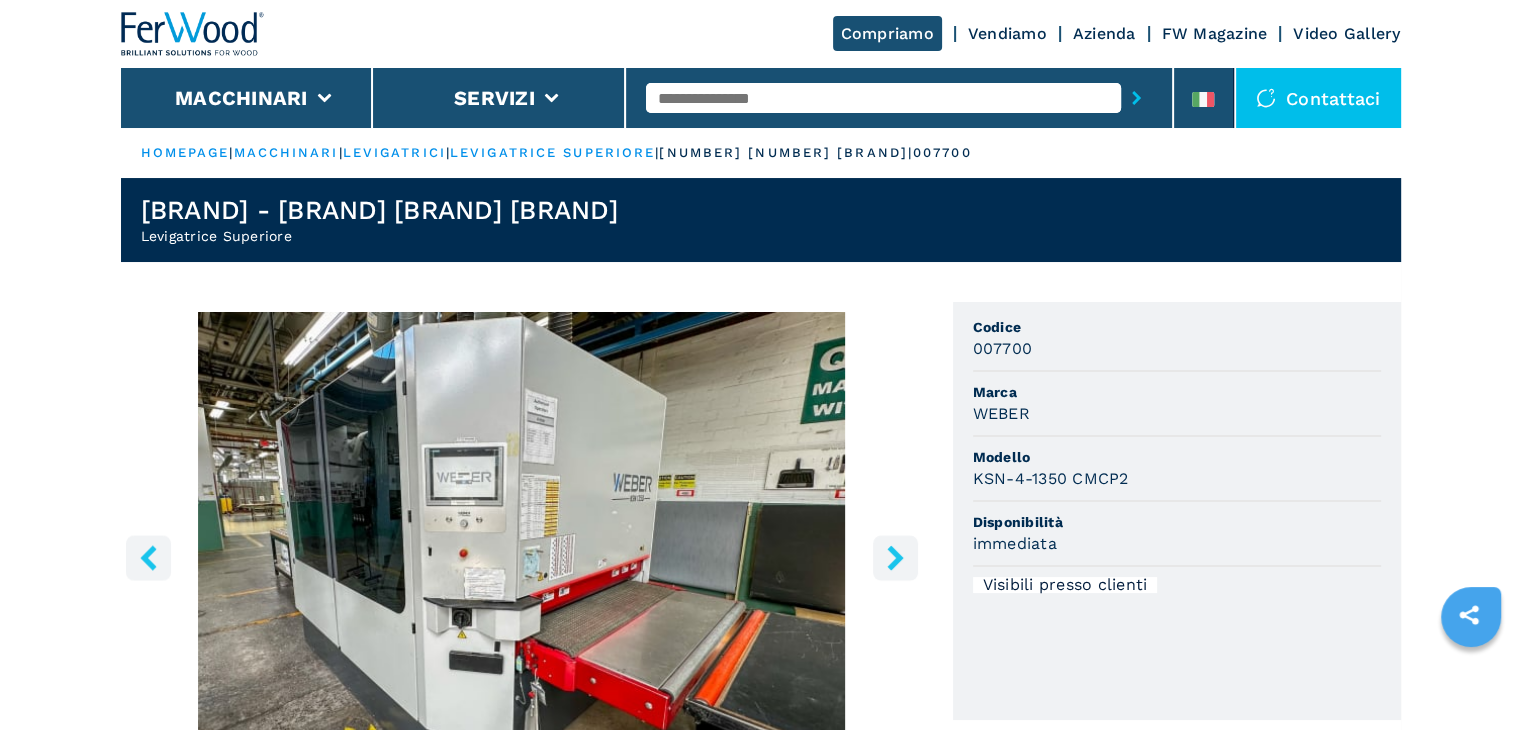 click at bounding box center [883, 98] 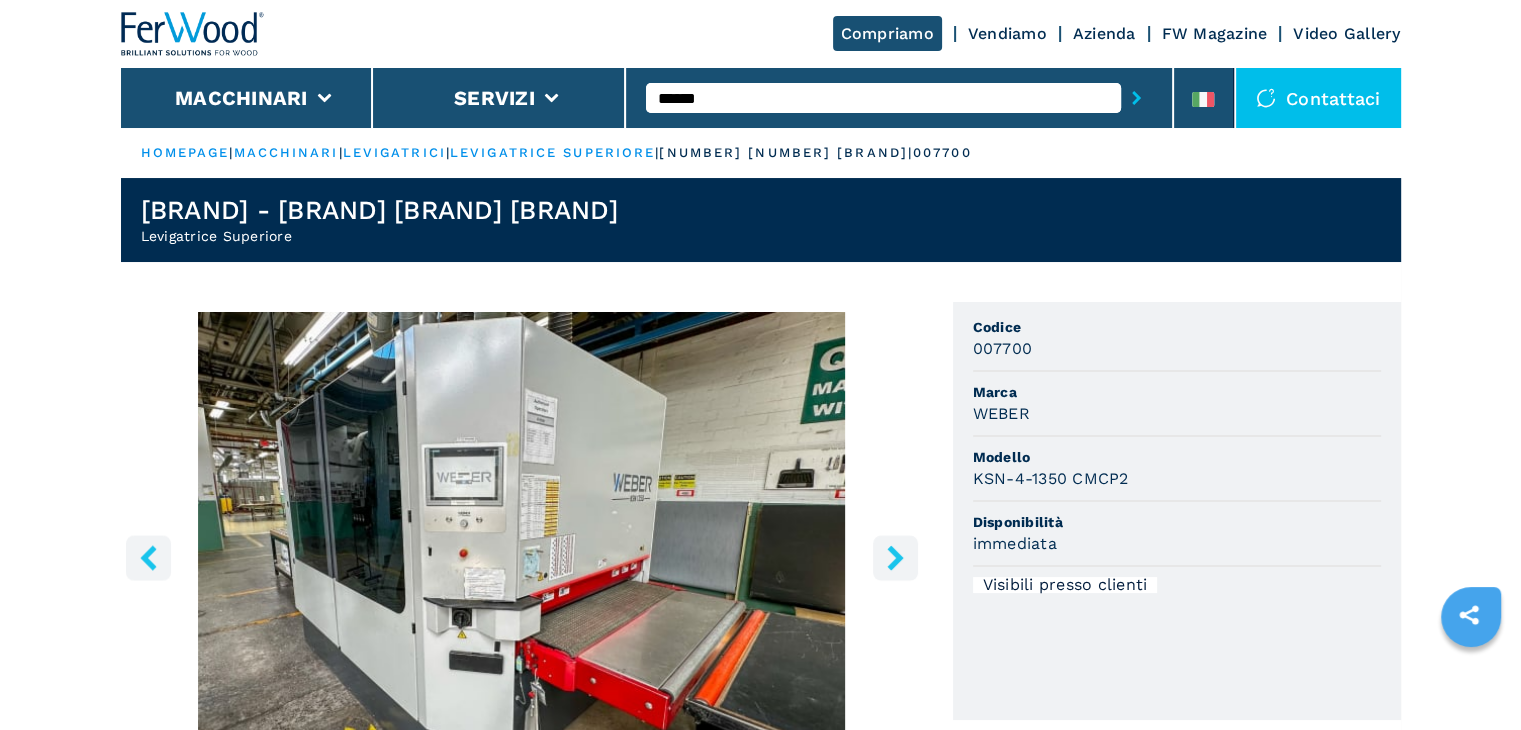 type on "******" 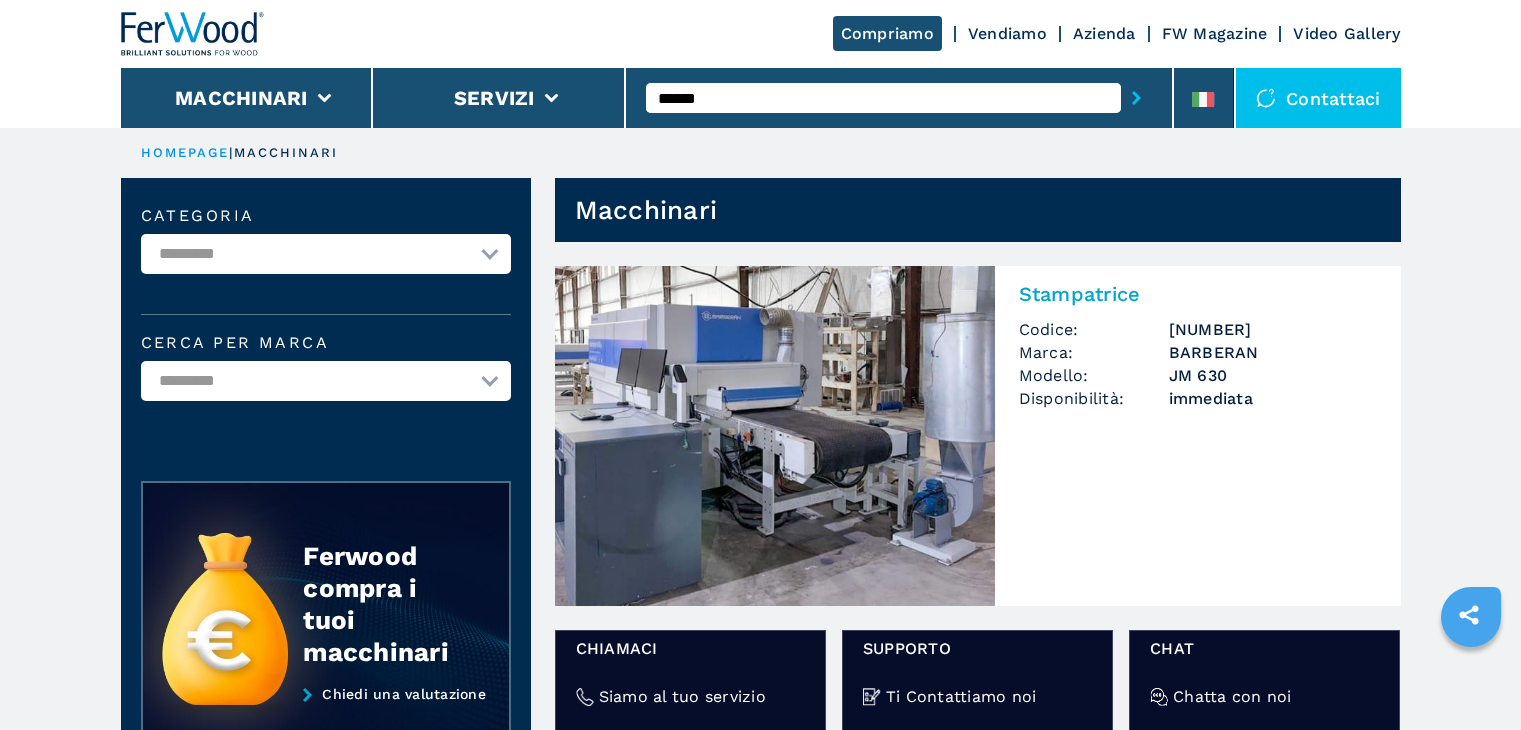scroll, scrollTop: 0, scrollLeft: 0, axis: both 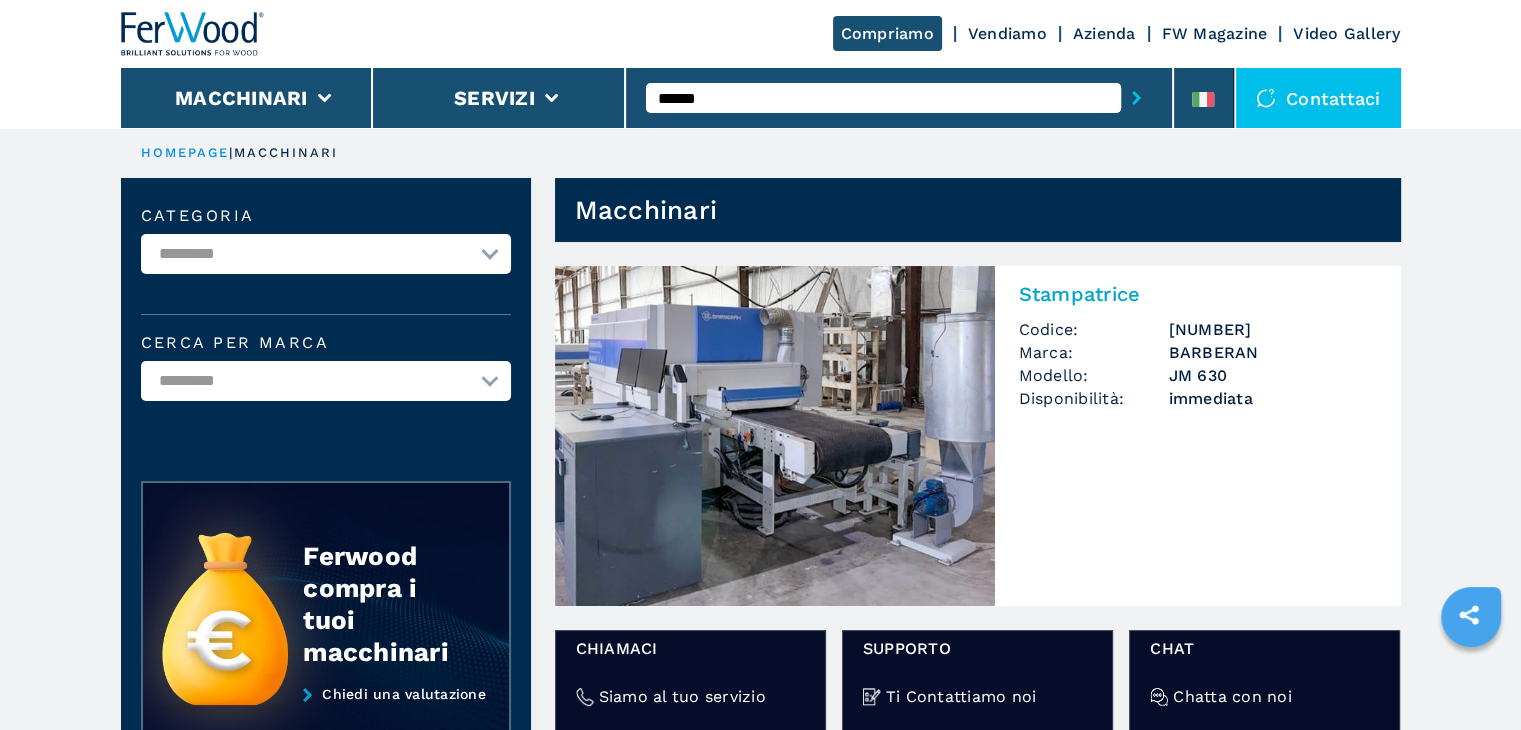 click on "007823" at bounding box center [1273, 329] 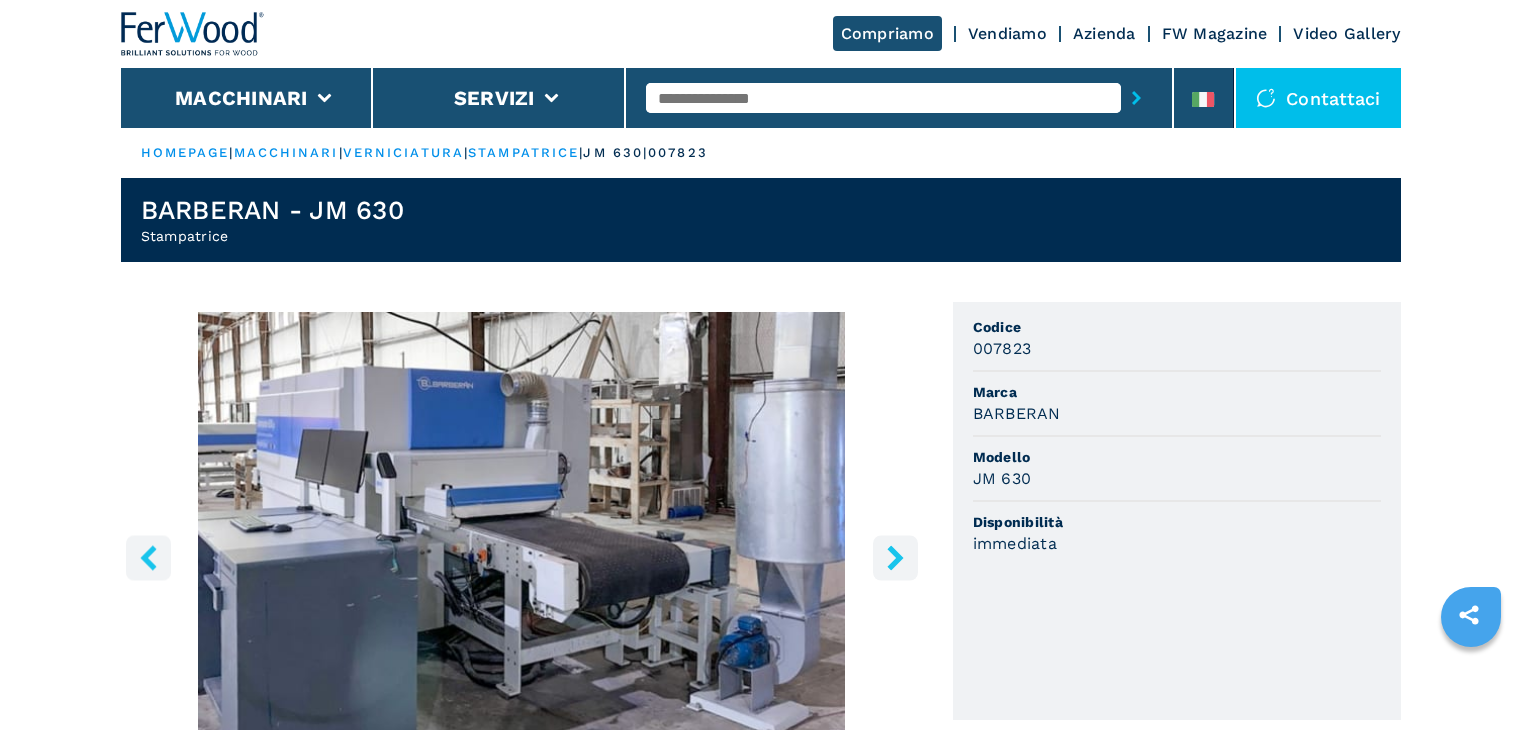 scroll, scrollTop: 0, scrollLeft: 0, axis: both 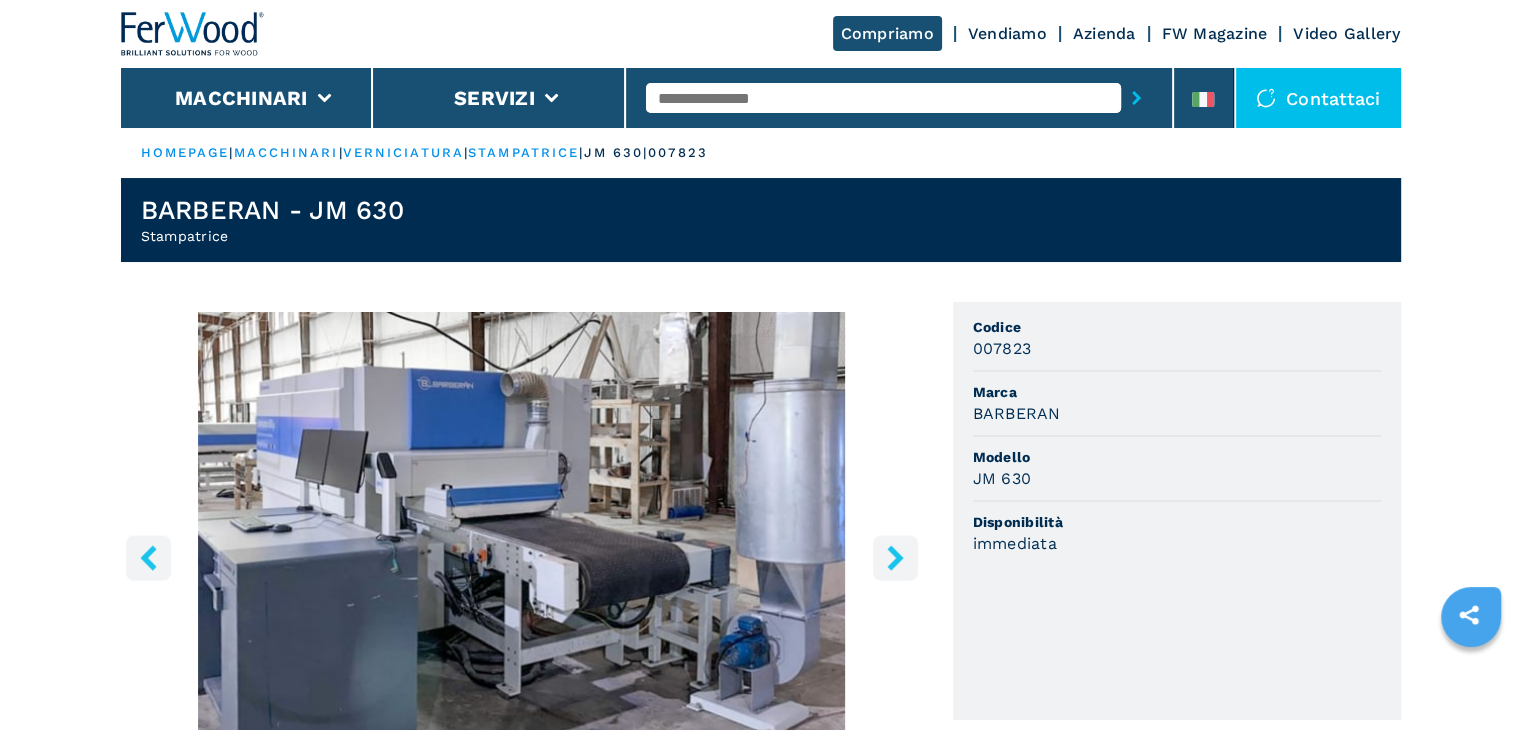 click on "BARBERAN" at bounding box center (1017, 413) 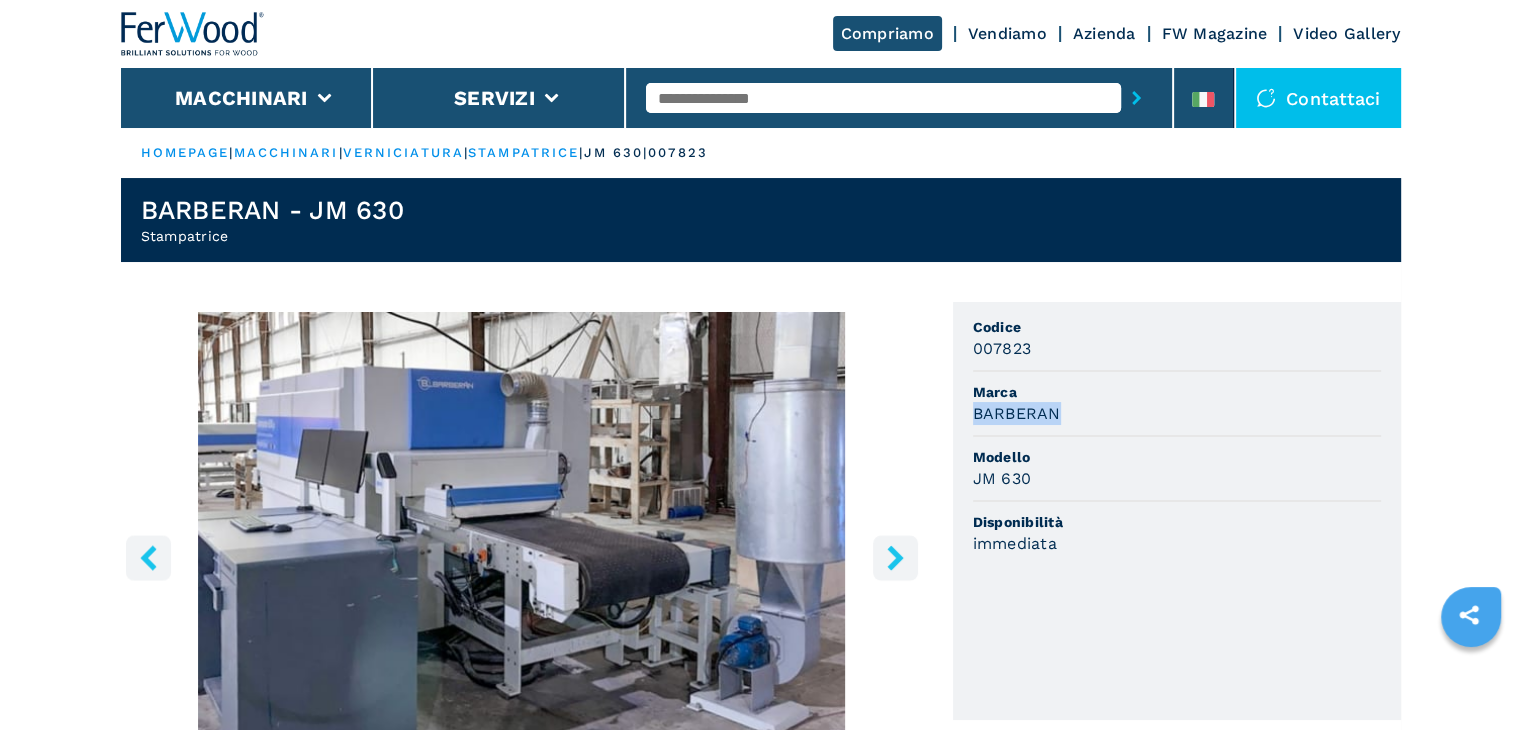 click on "BARBERAN" at bounding box center (1017, 413) 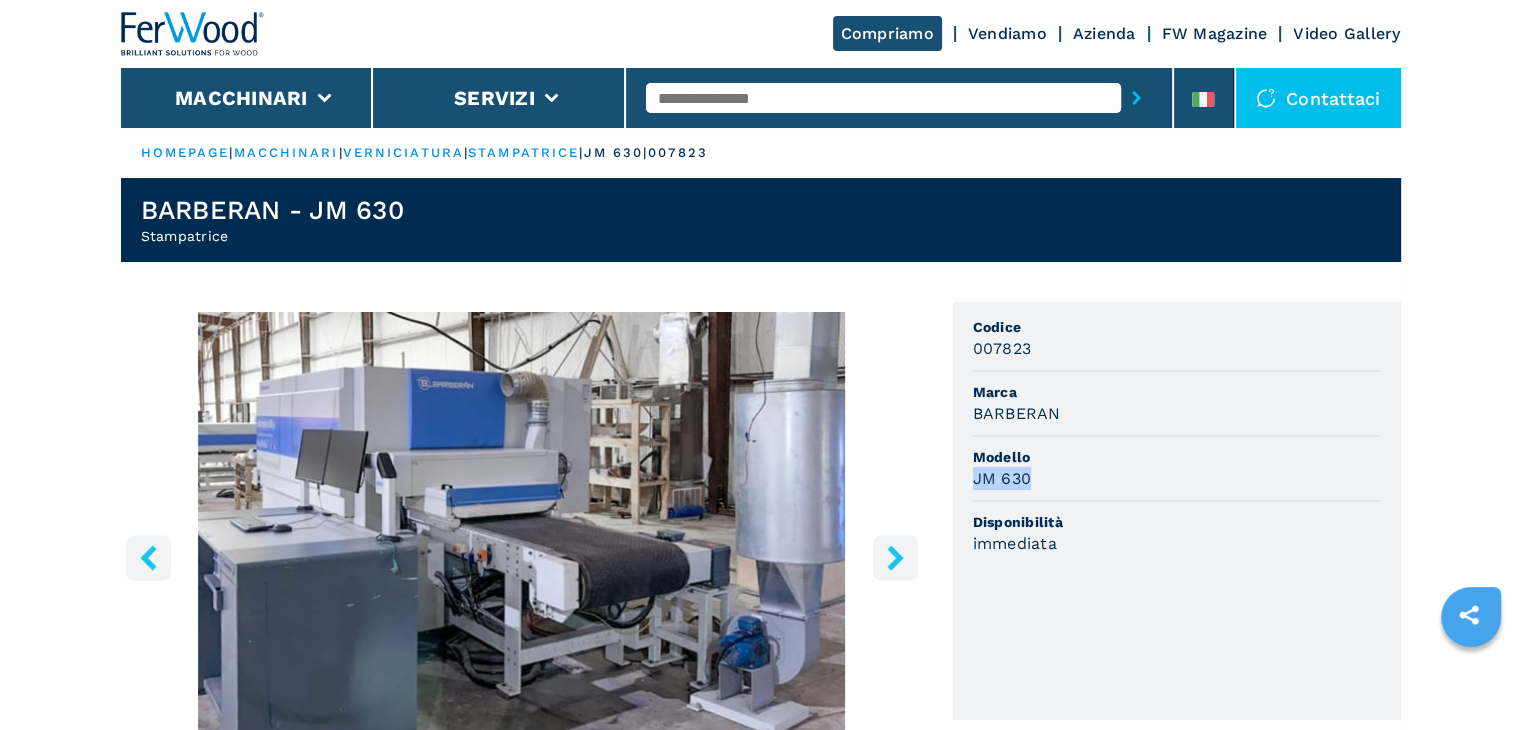 drag, startPoint x: 1036, startPoint y: 479, endPoint x: 973, endPoint y: 479, distance: 63 